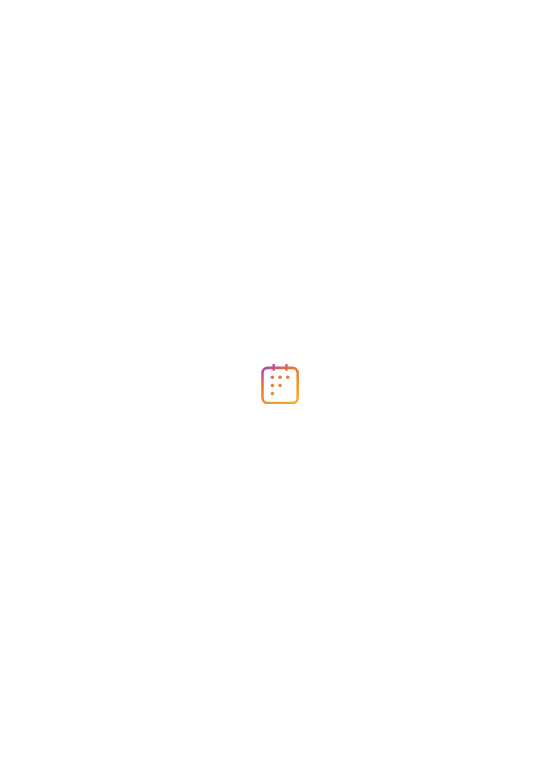 scroll, scrollTop: 0, scrollLeft: 0, axis: both 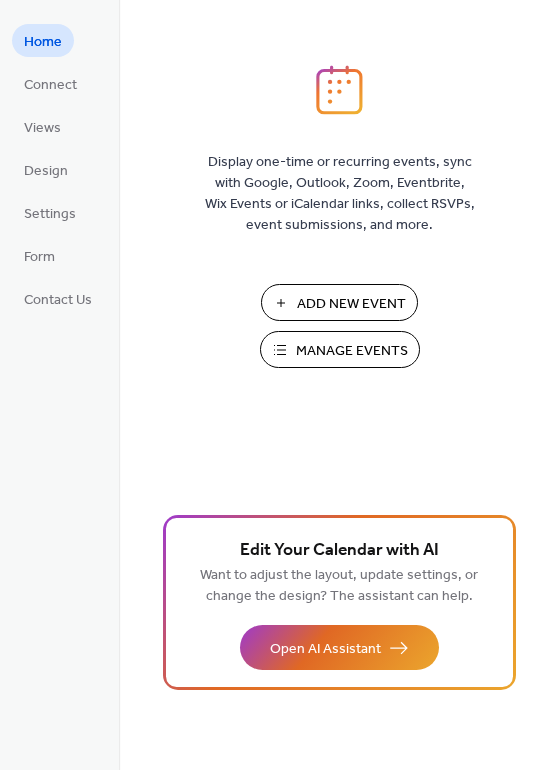 click on "Manage Events" at bounding box center [352, 351] 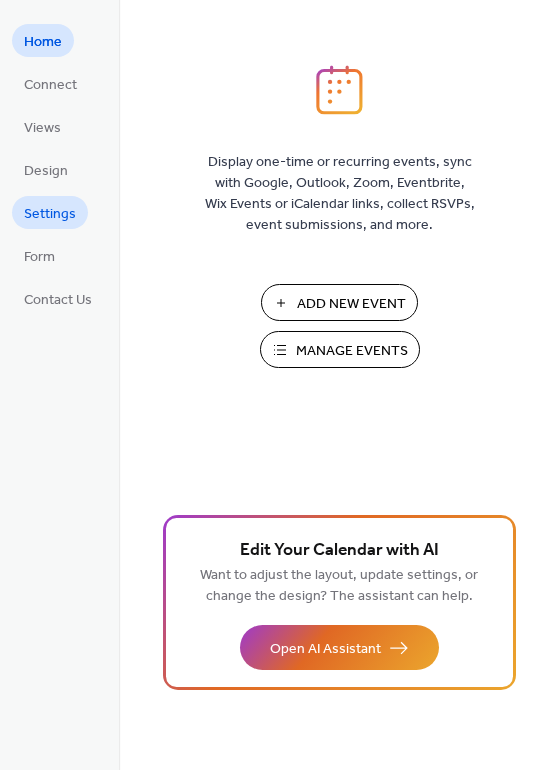click on "Settings" at bounding box center (50, 214) 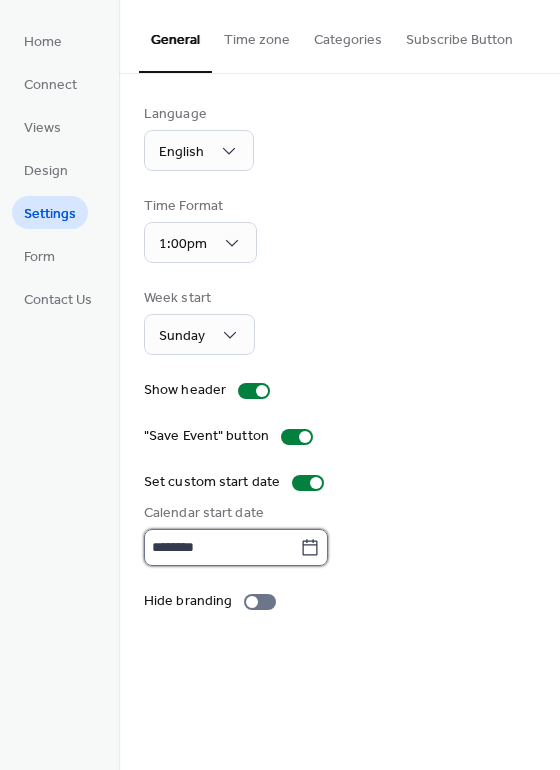 click on "********" at bounding box center [222, 547] 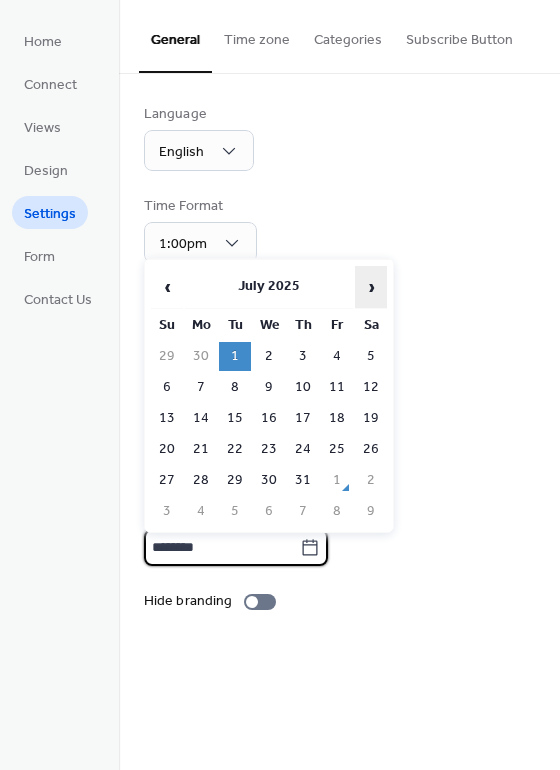 click on "›" at bounding box center (371, 287) 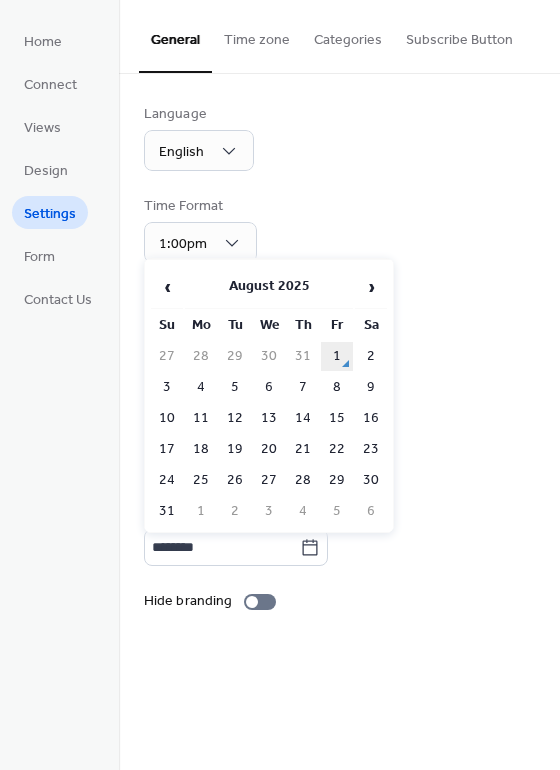 click on "1" at bounding box center [337, 356] 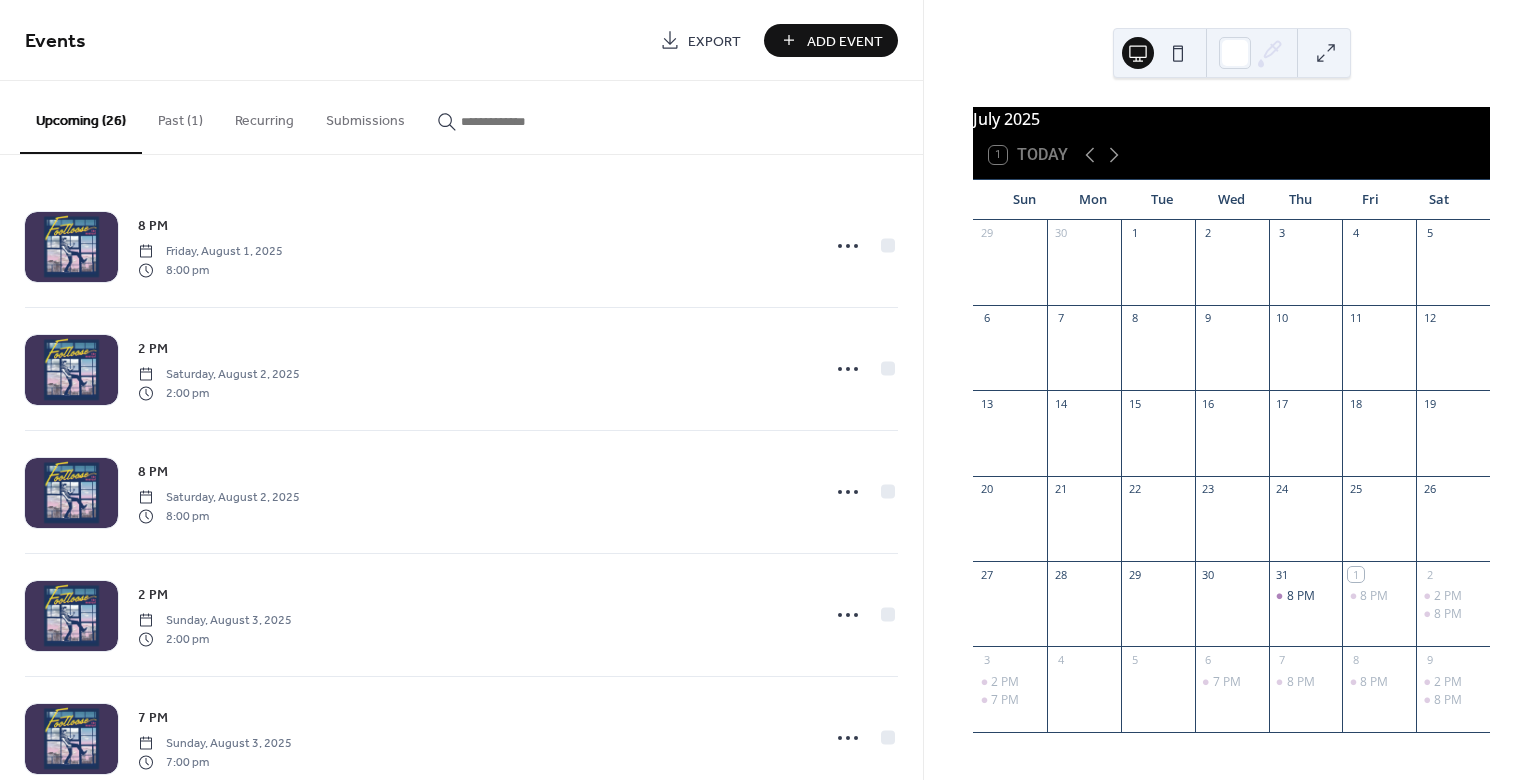 scroll, scrollTop: 0, scrollLeft: 0, axis: both 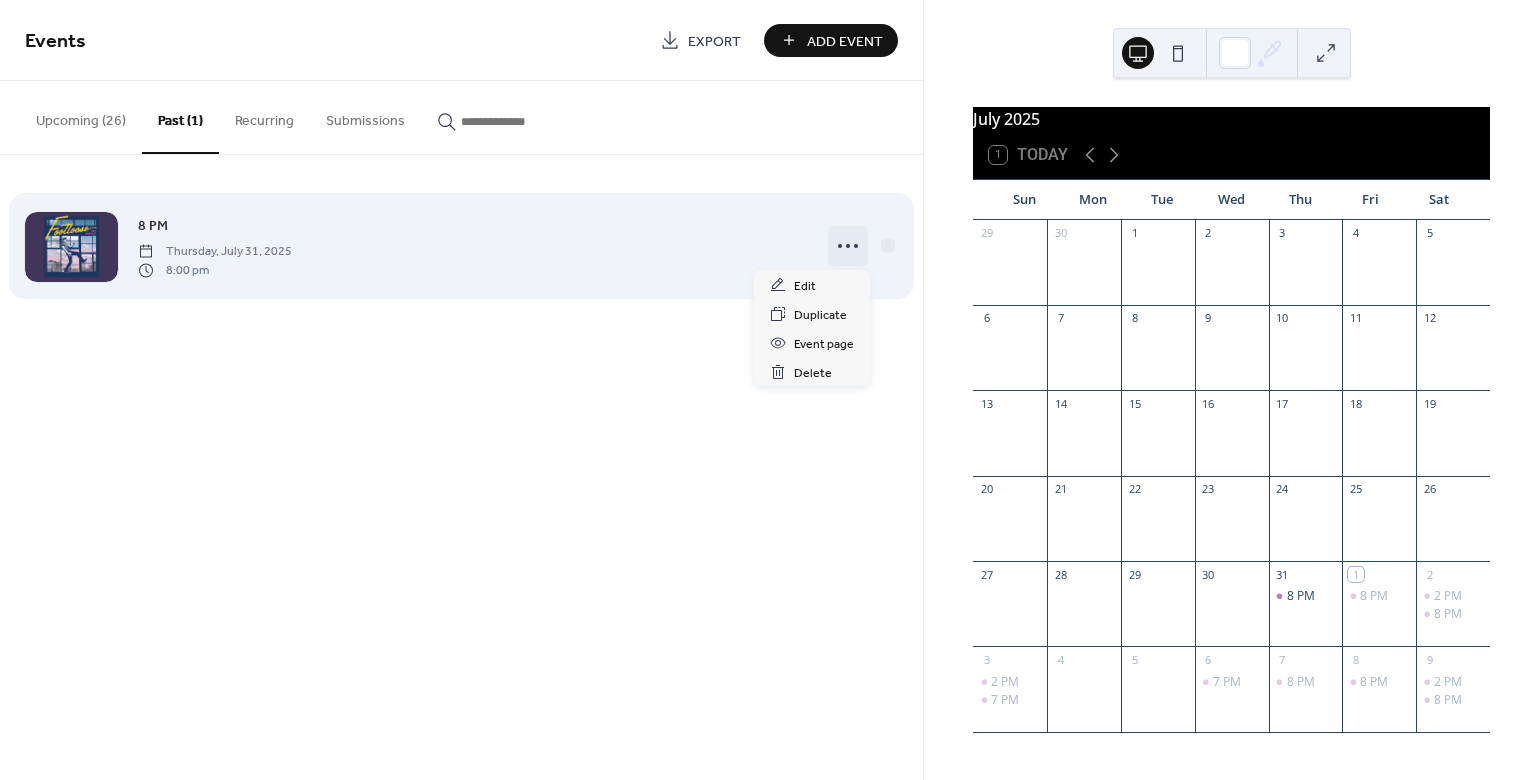 click 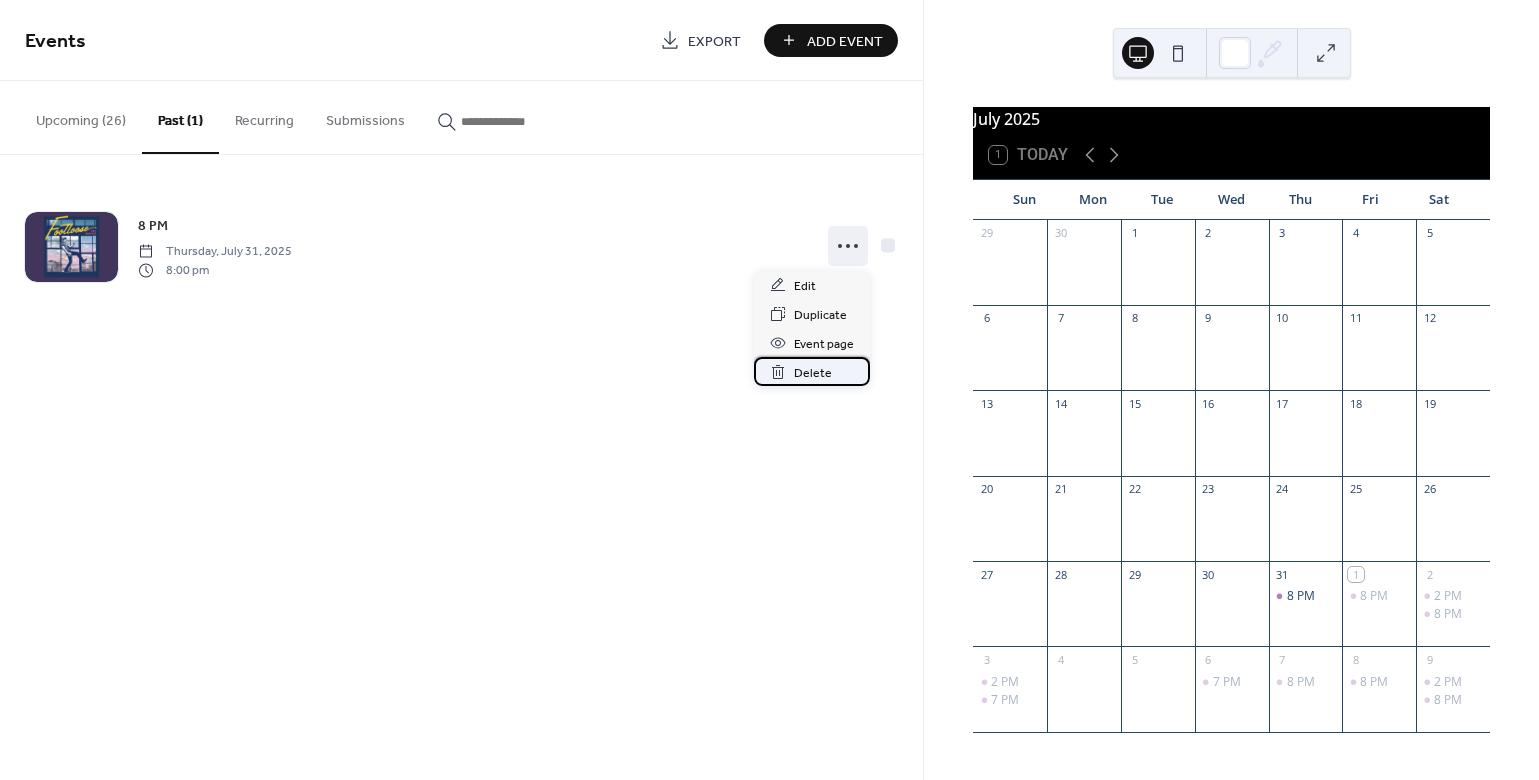 click on "Delete" at bounding box center (813, 373) 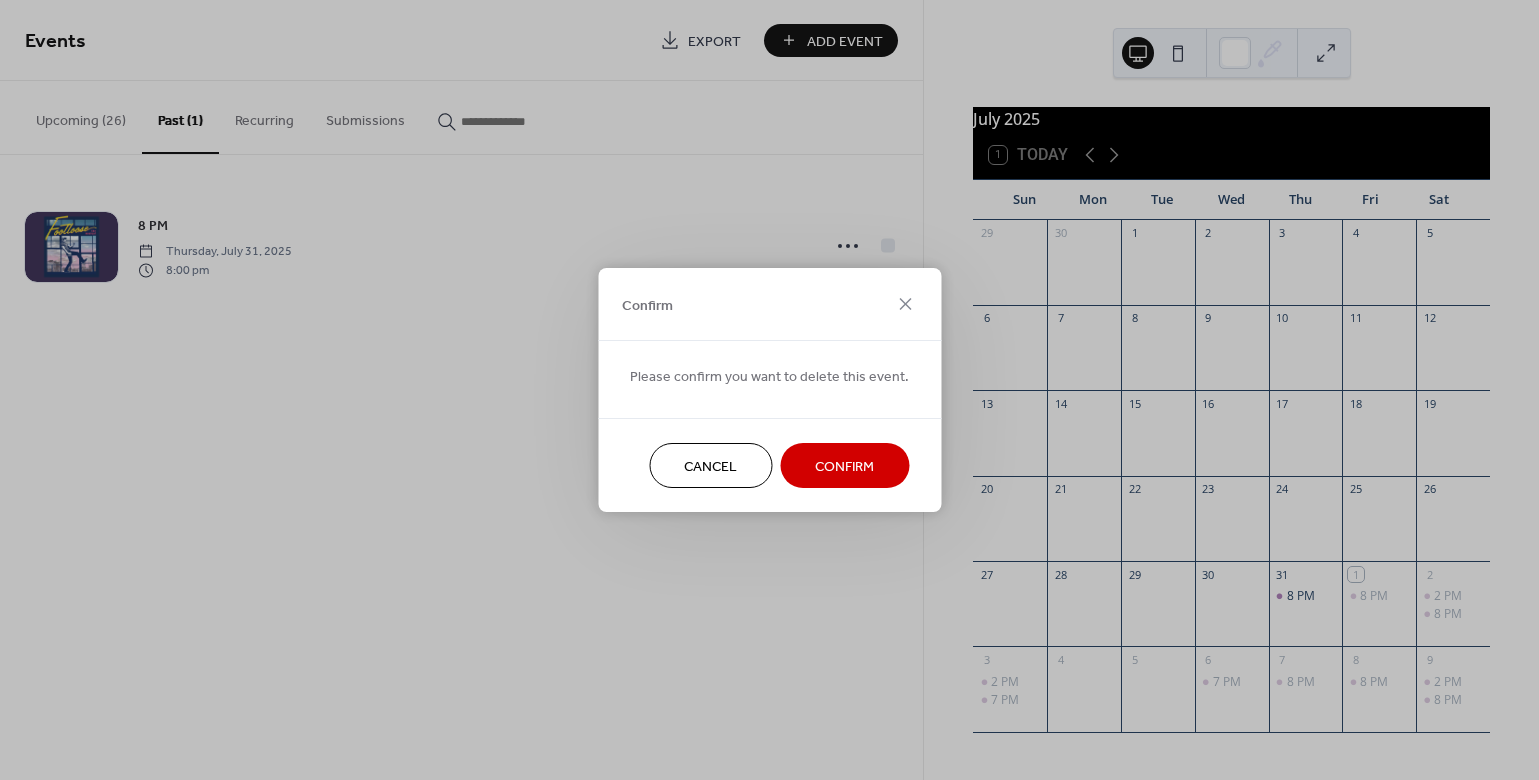 click on "Confirm" at bounding box center [844, 467] 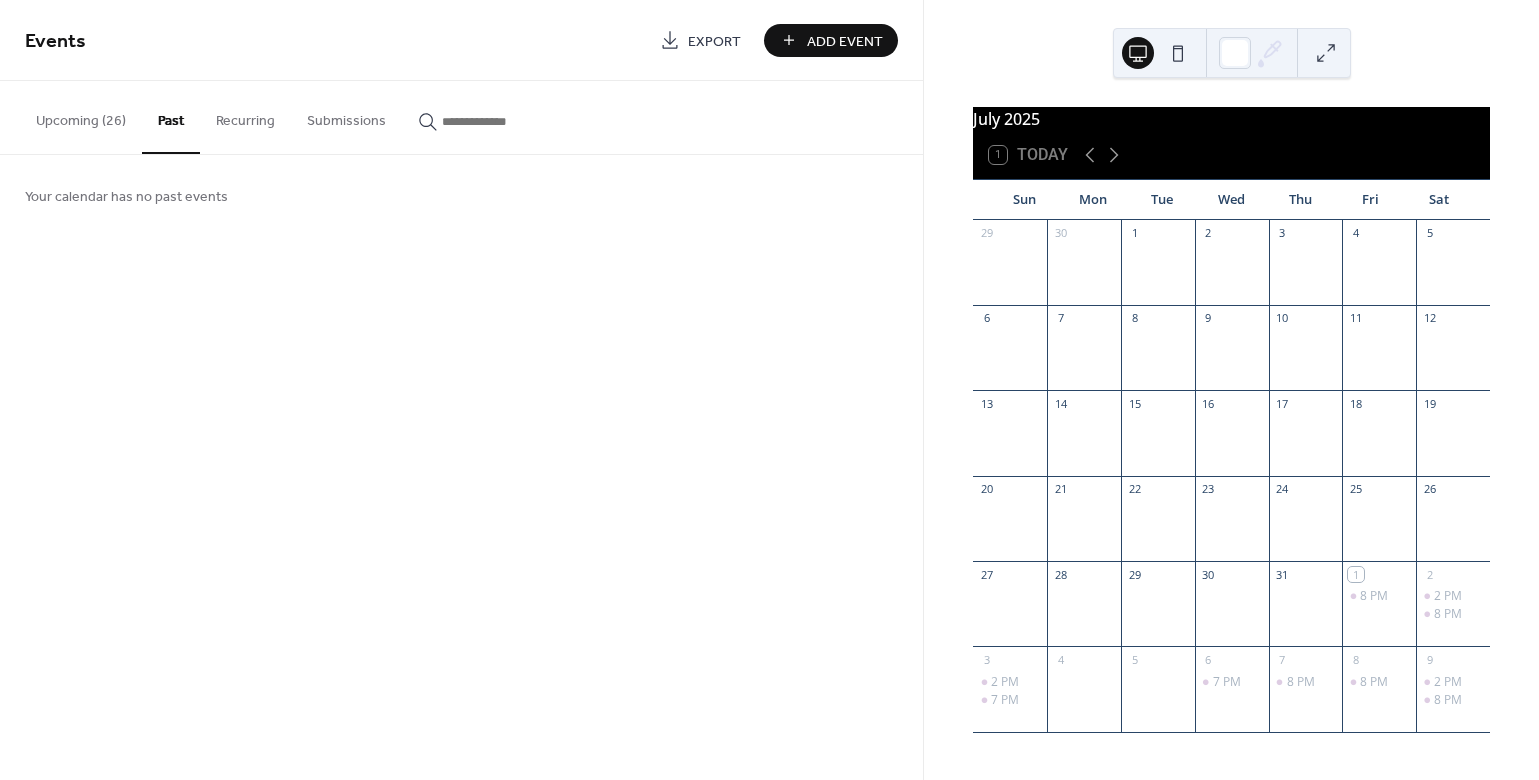 click on "Upcoming (26)" at bounding box center [81, 116] 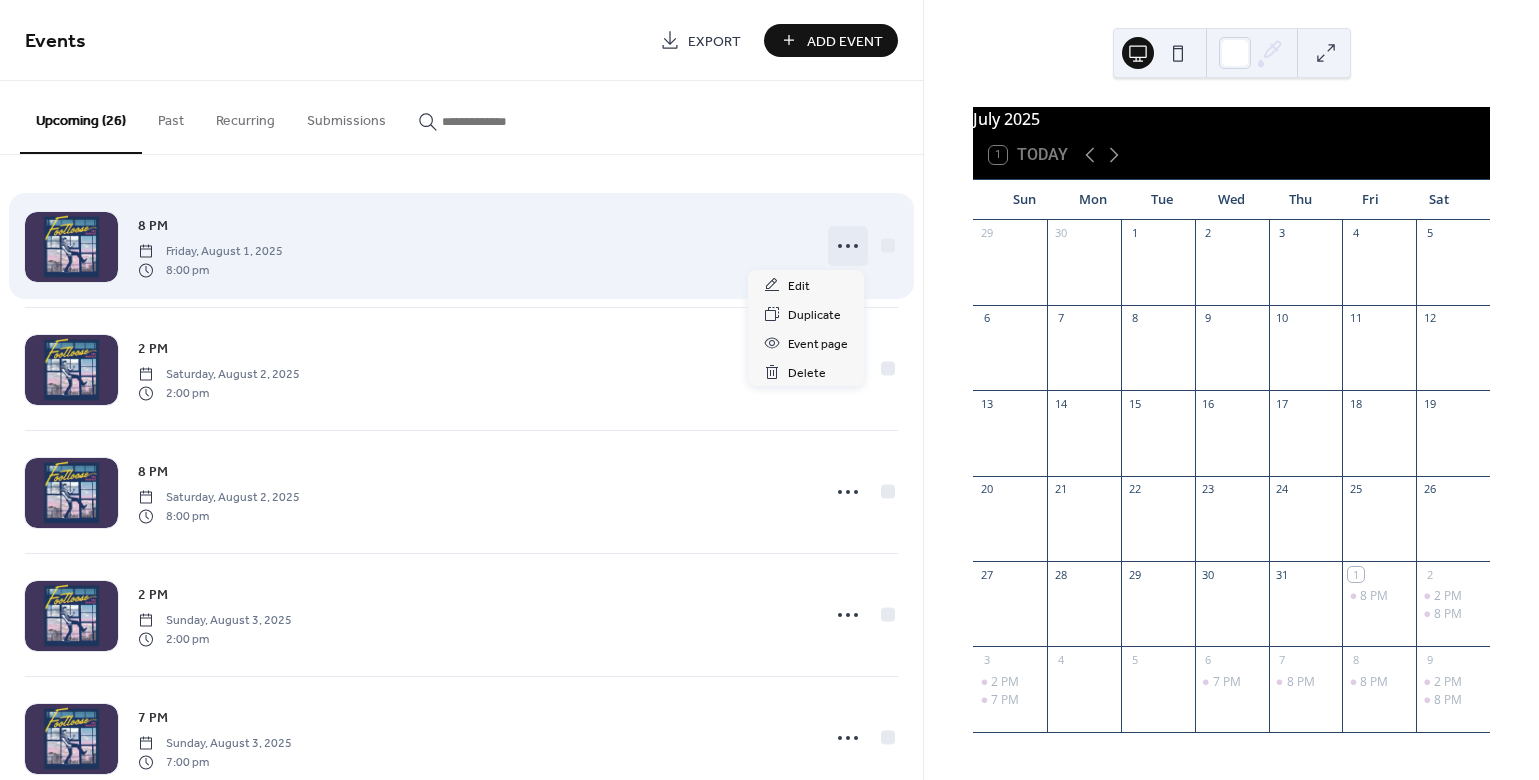 click 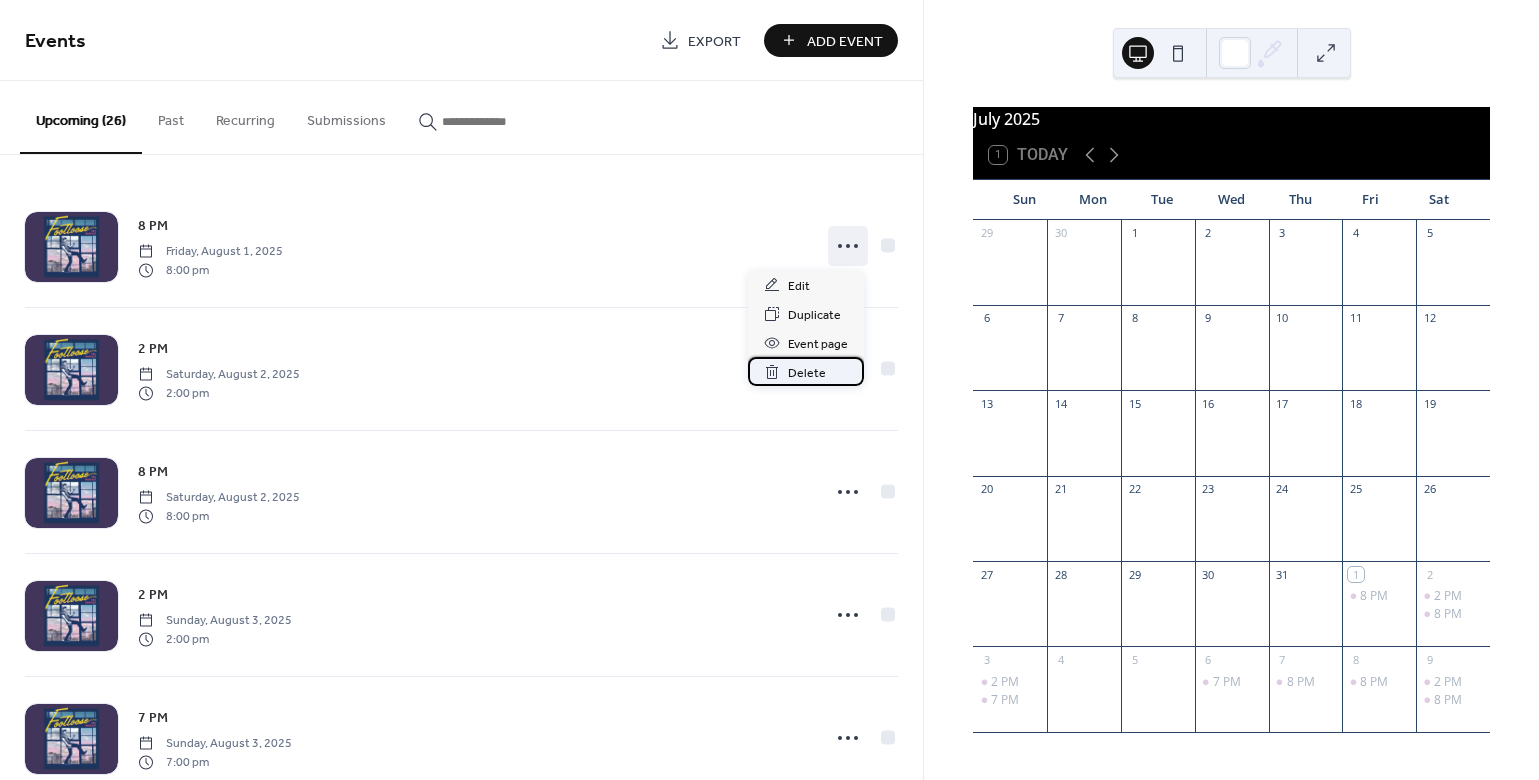click on "Delete" at bounding box center [807, 373] 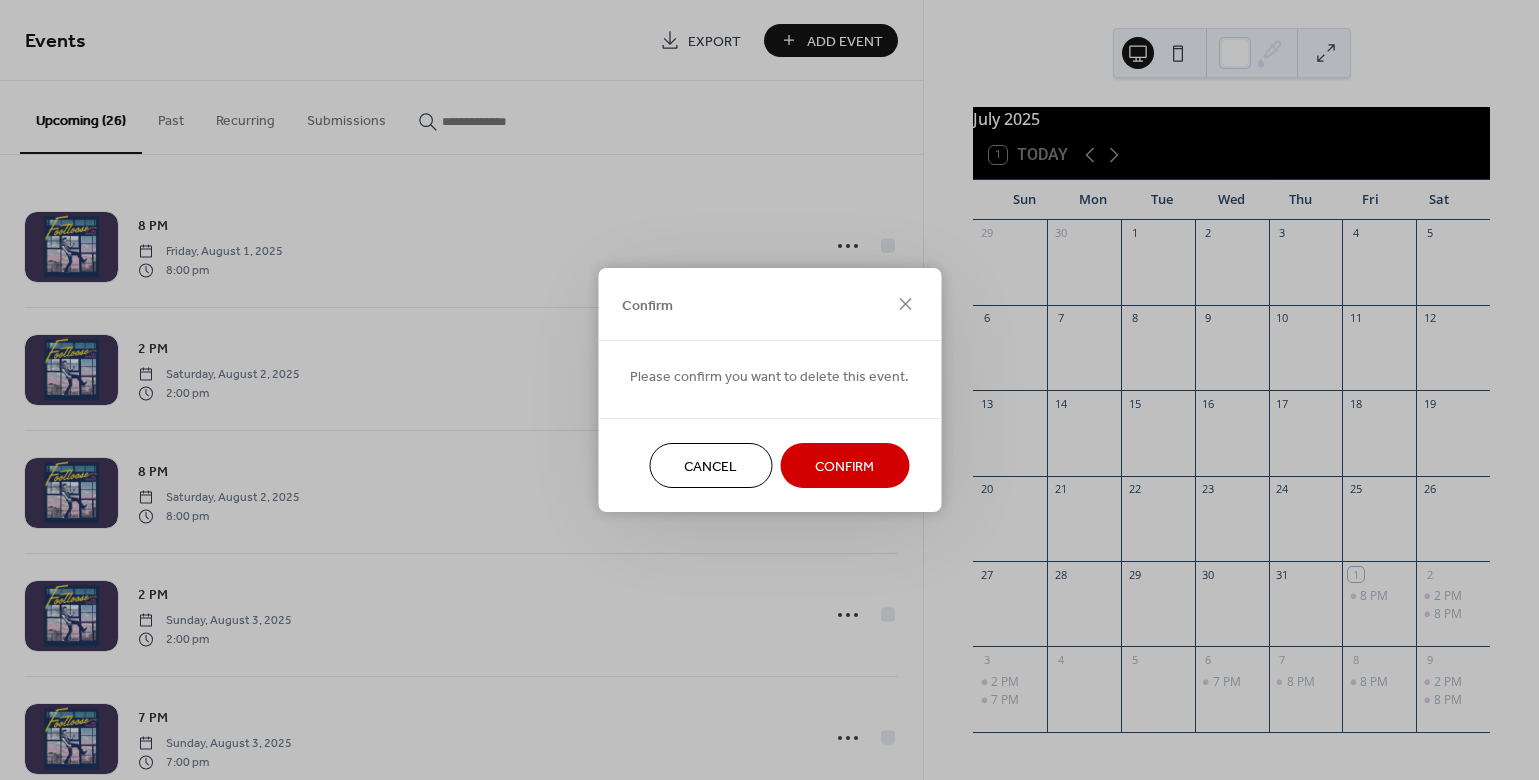 click on "Confirm" at bounding box center (844, 467) 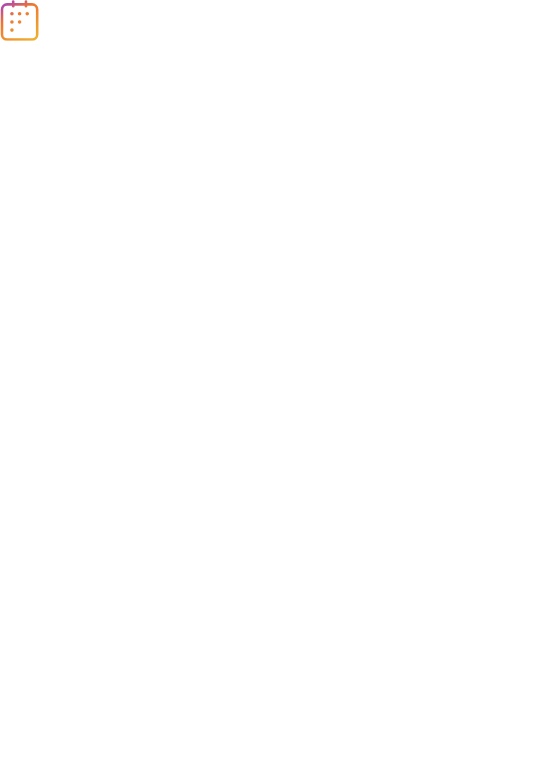scroll, scrollTop: 0, scrollLeft: 0, axis: both 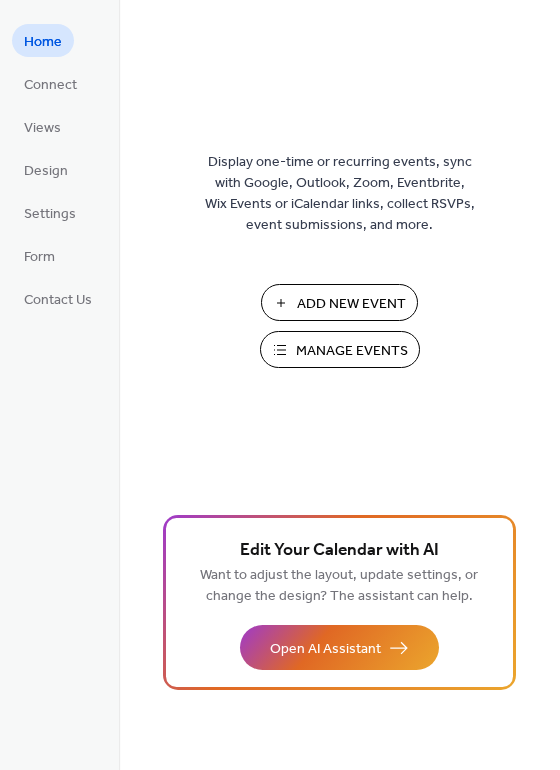 click on "Manage Events" at bounding box center [352, 351] 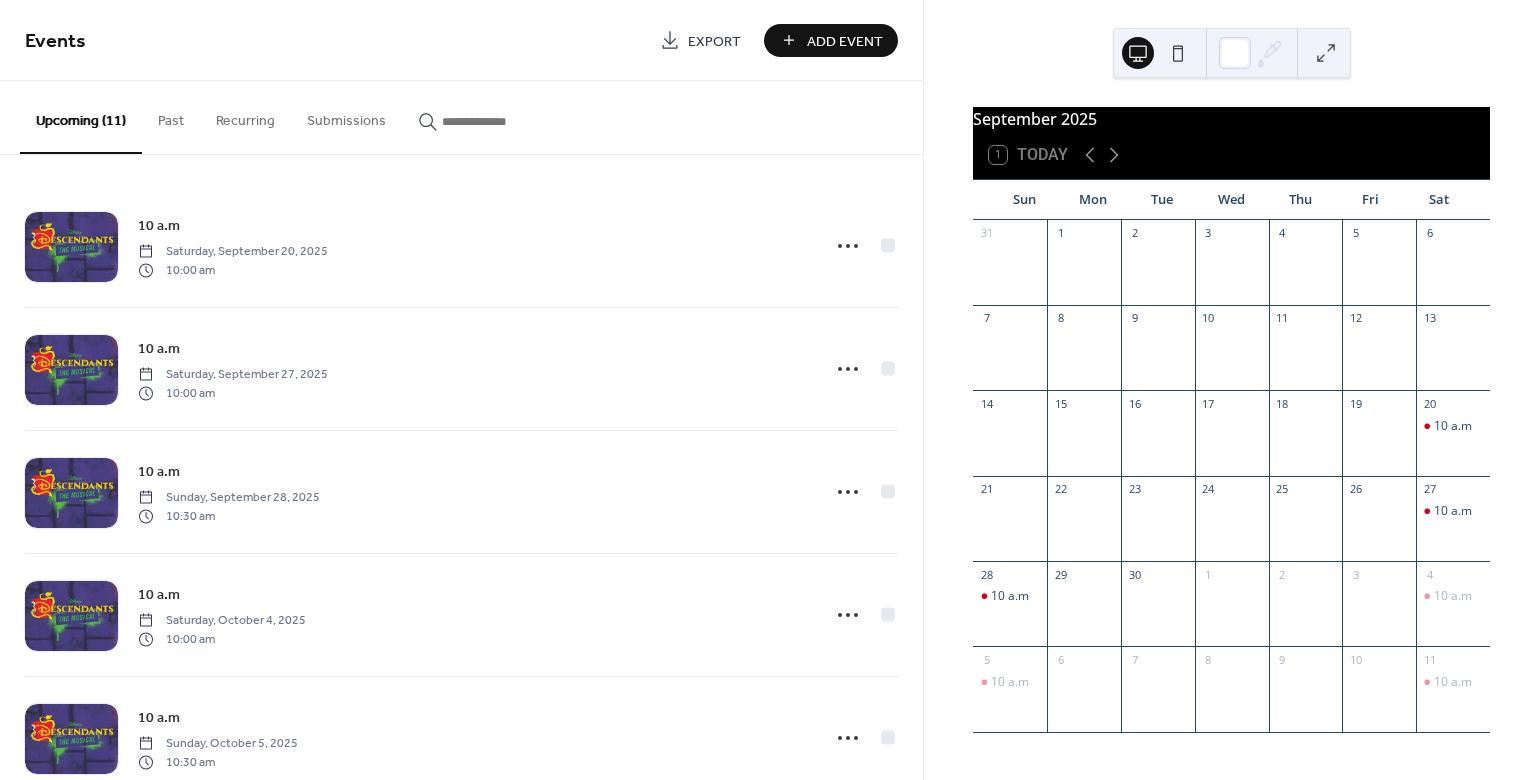 scroll, scrollTop: 0, scrollLeft: 0, axis: both 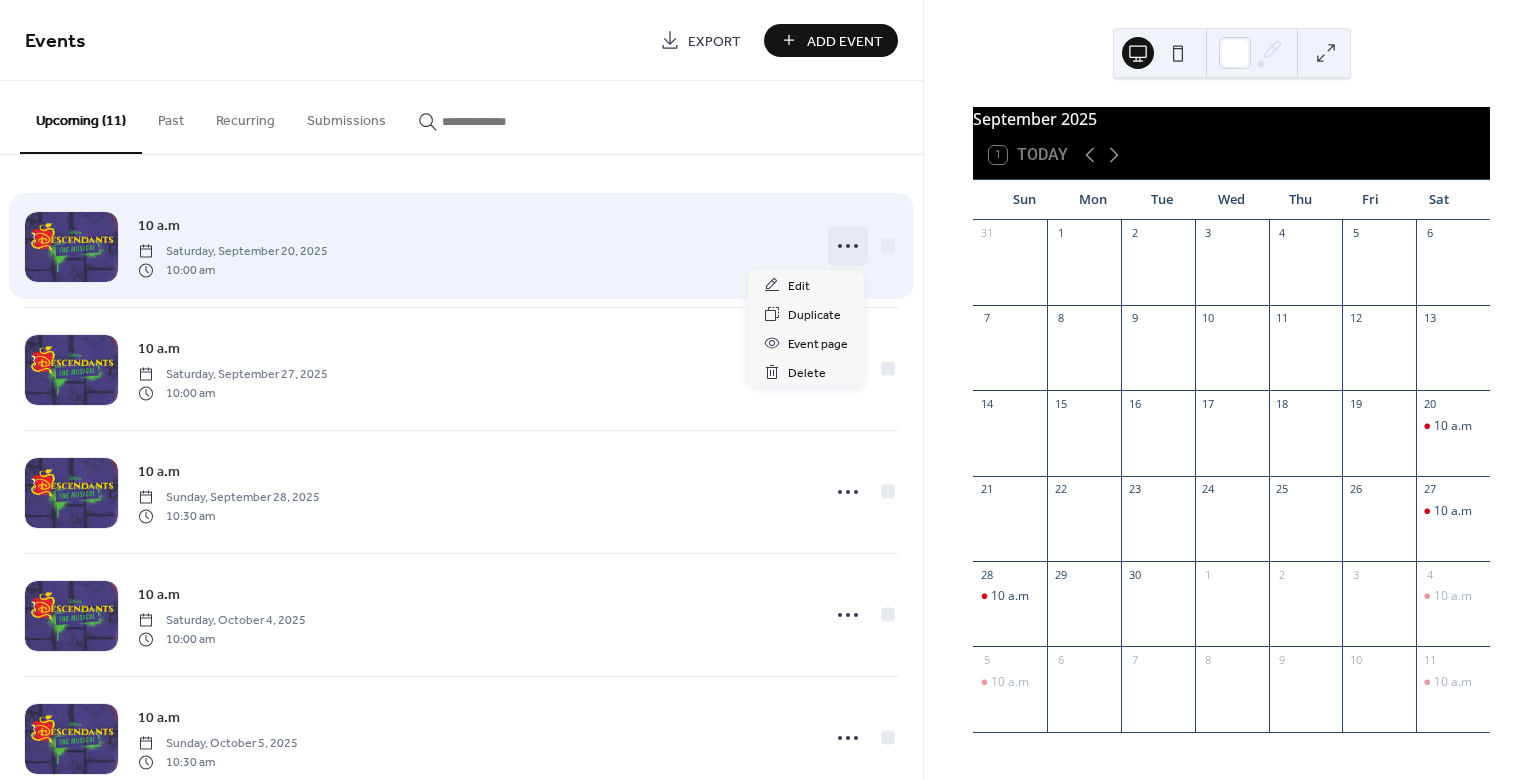 click 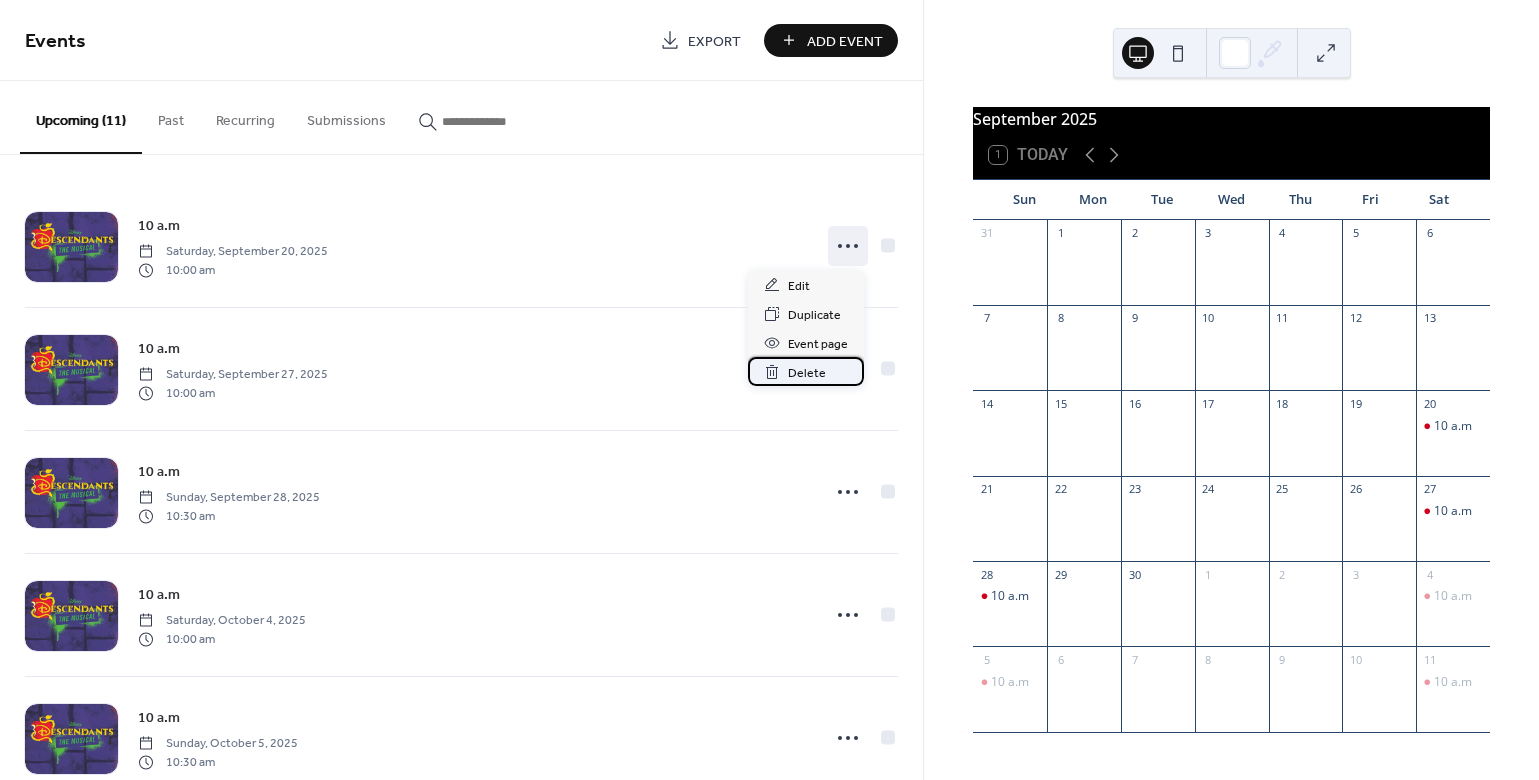 click on "Delete" at bounding box center (807, 373) 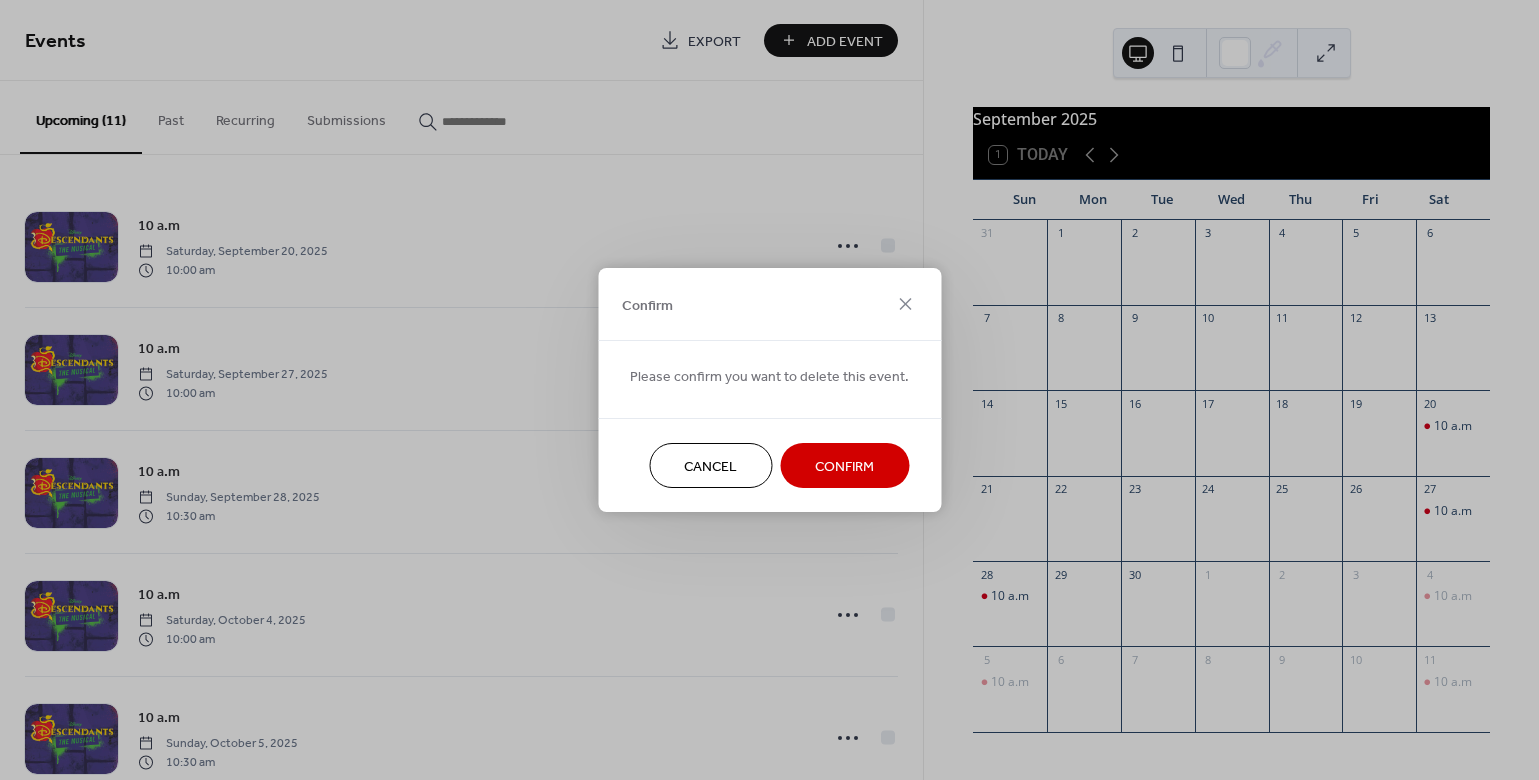 click on "Confirm" at bounding box center [844, 467] 